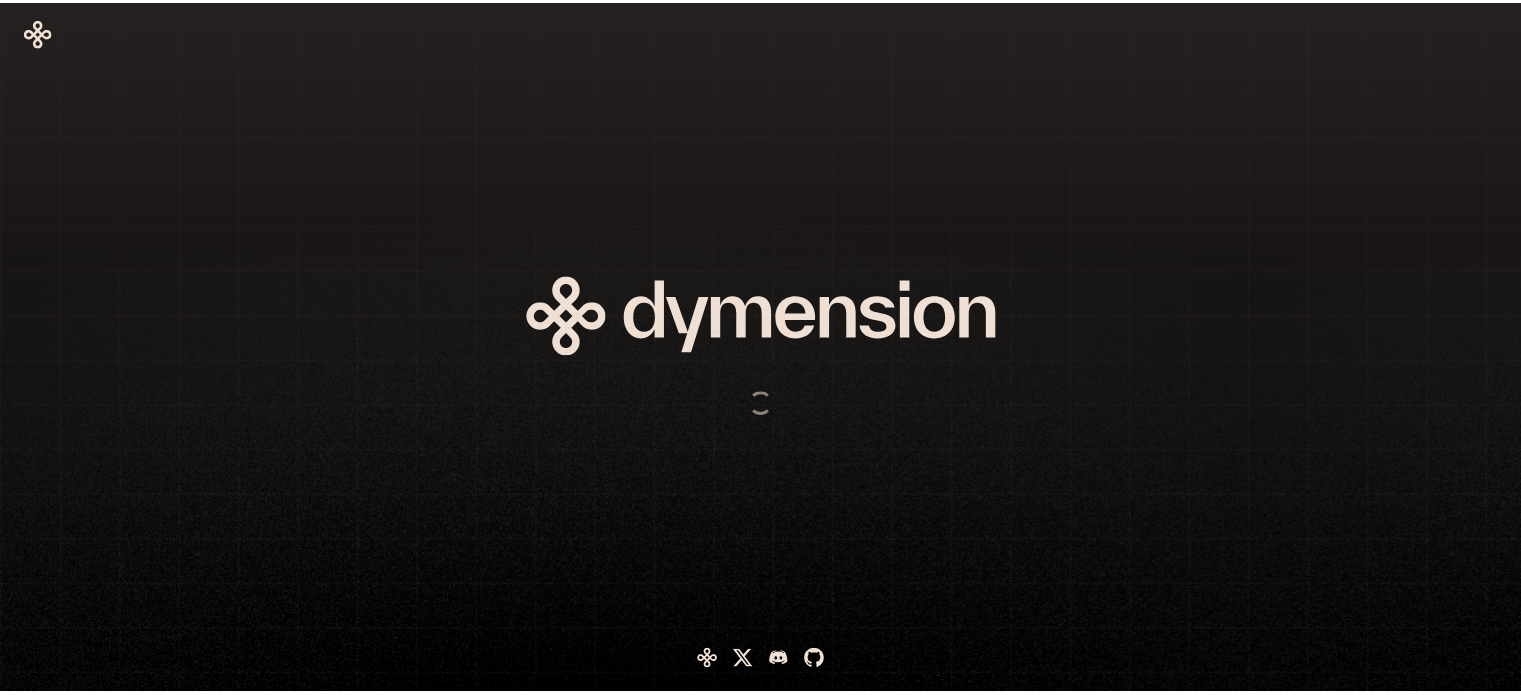 scroll, scrollTop: 0, scrollLeft: 0, axis: both 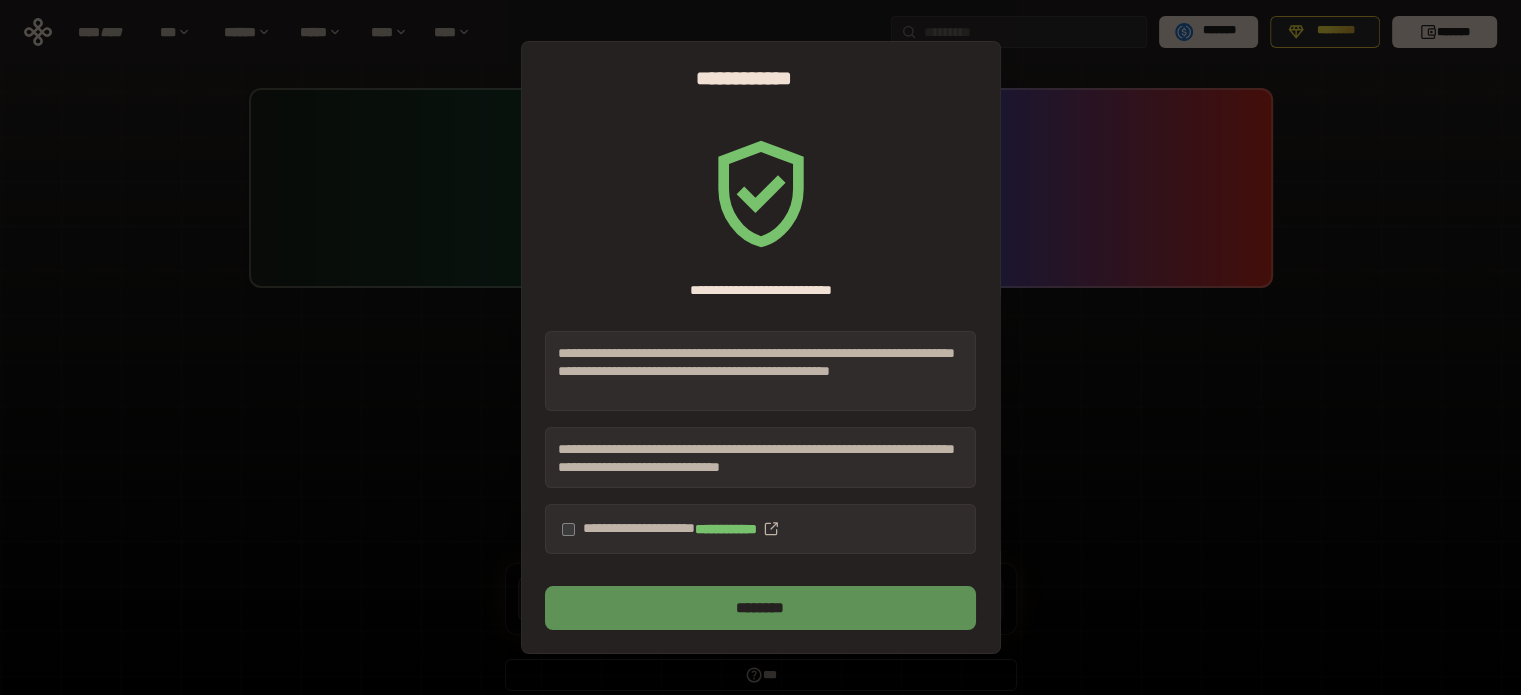 click on "********" at bounding box center (760, 608) 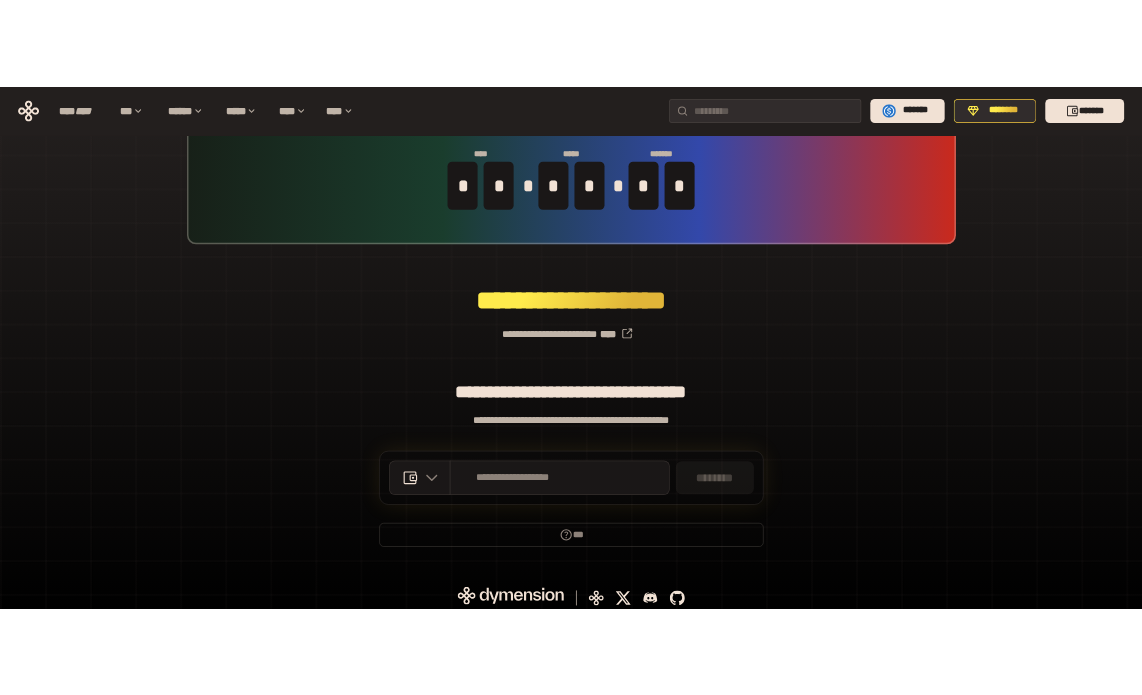 scroll, scrollTop: 87, scrollLeft: 0, axis: vertical 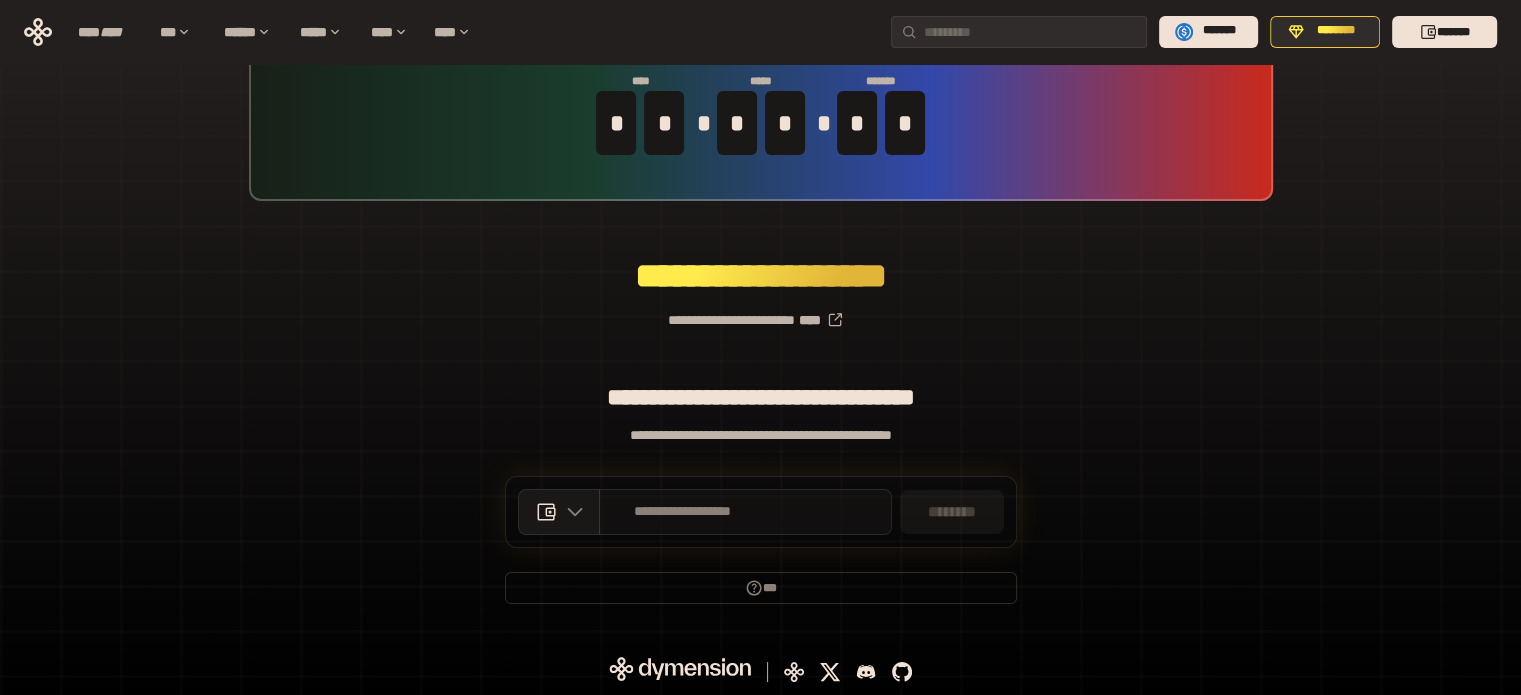 click on "**********" at bounding box center (745, 512) 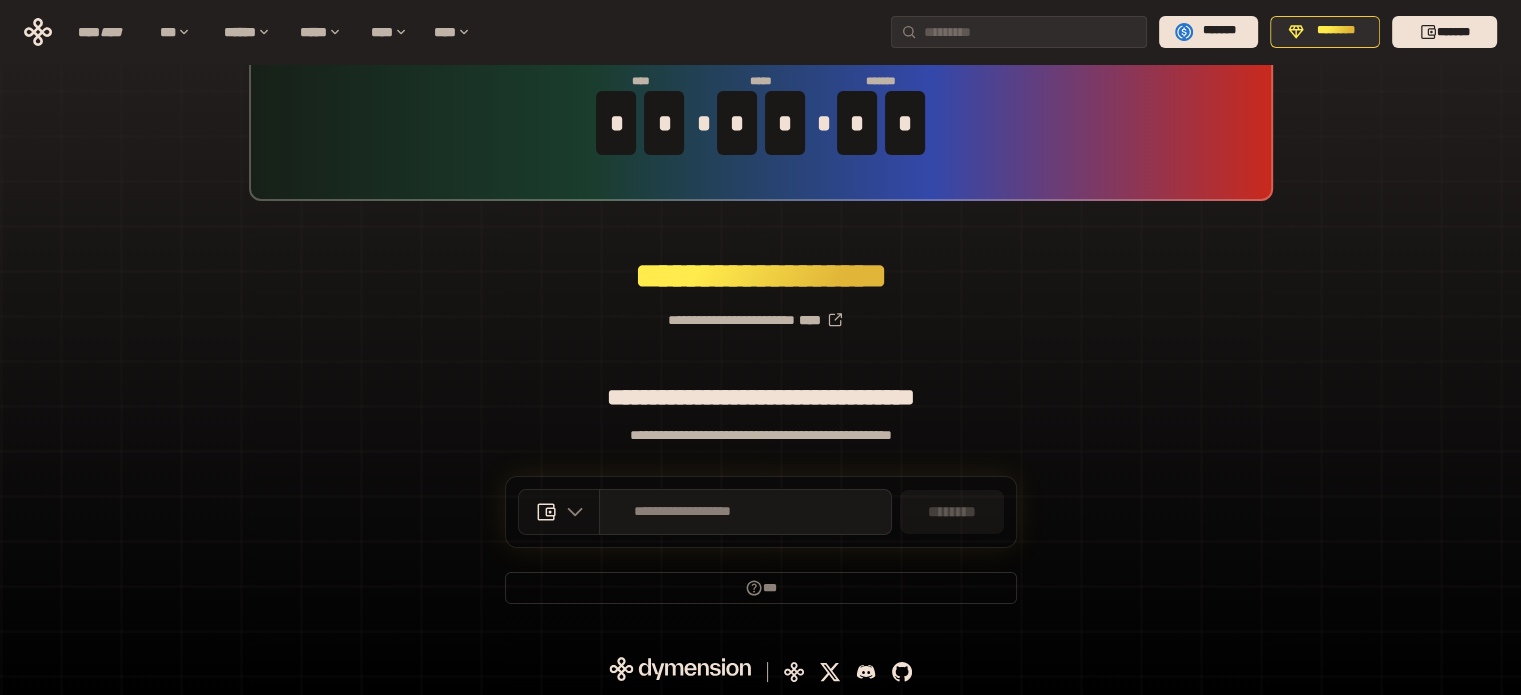 click 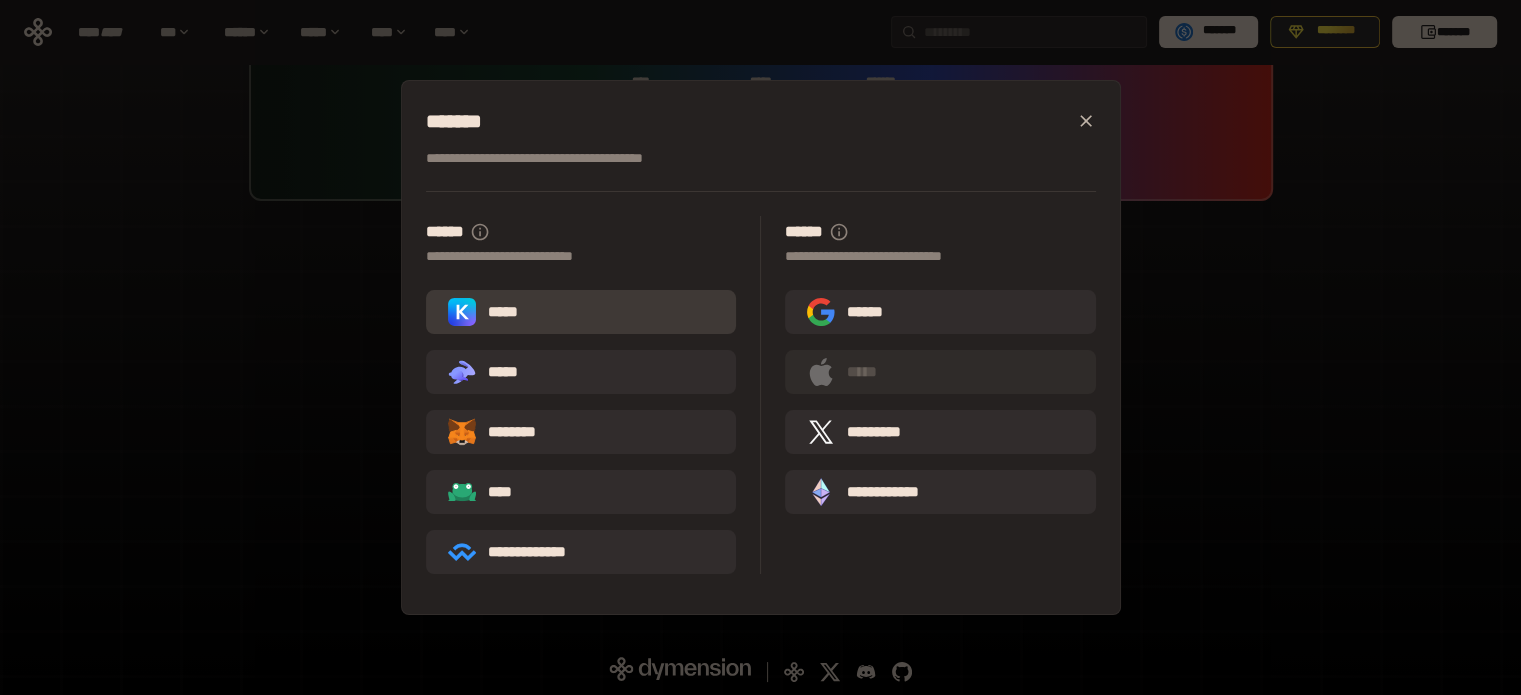 click on "*****" at bounding box center (487, 312) 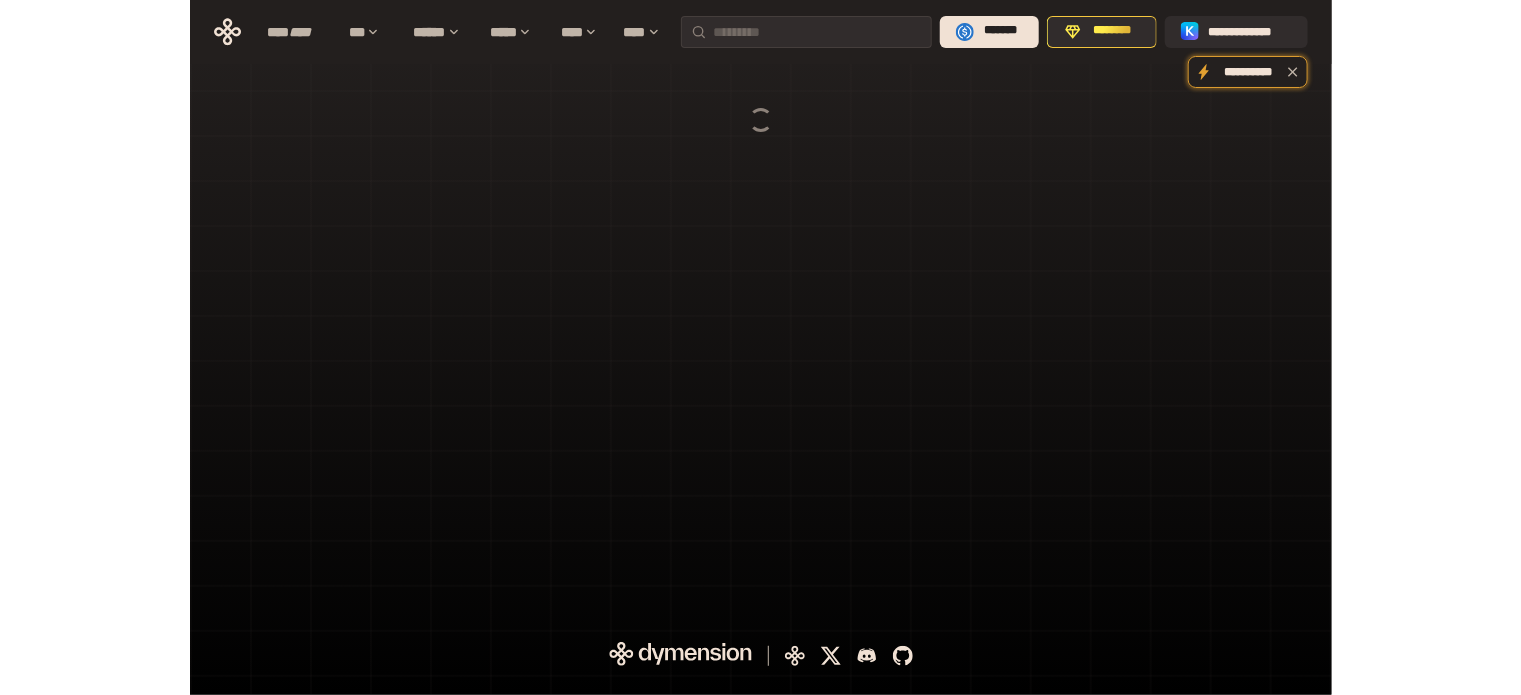 scroll, scrollTop: 0, scrollLeft: 0, axis: both 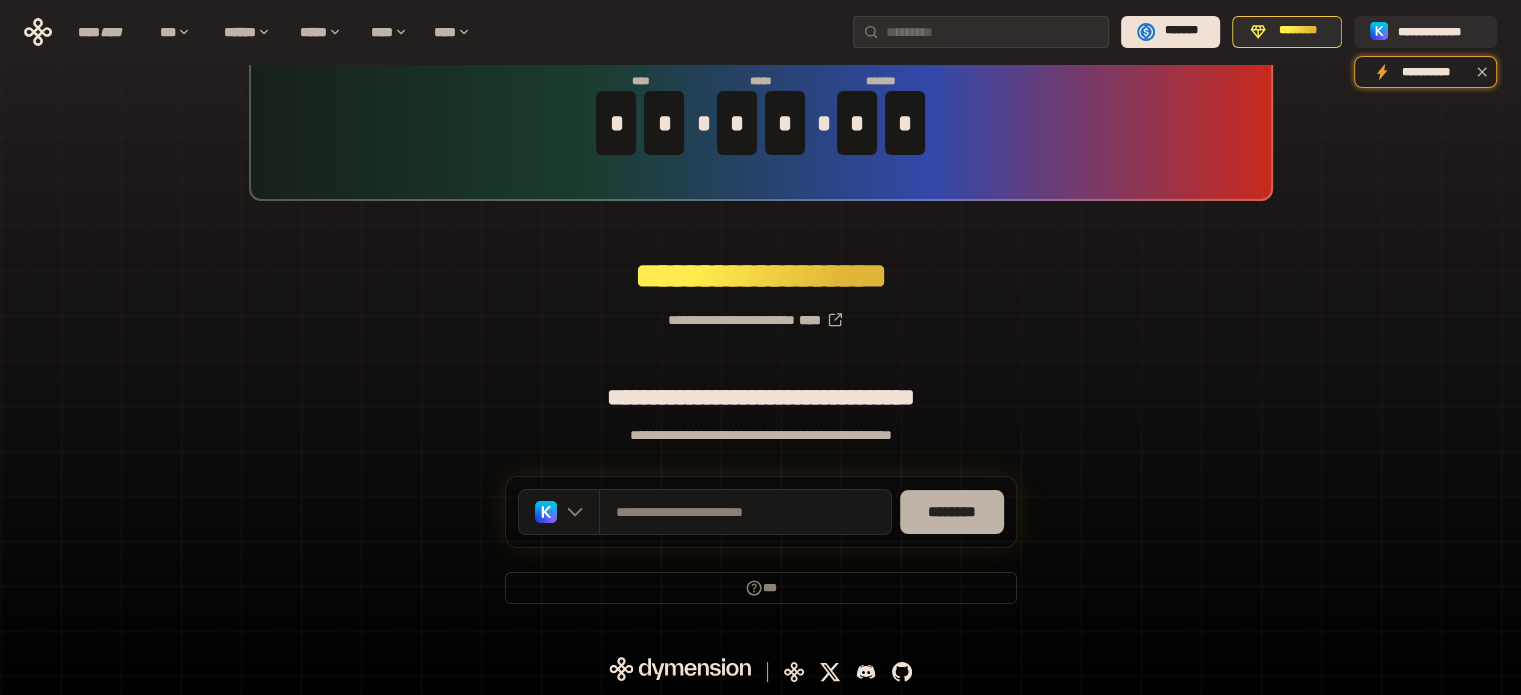 click on "********" at bounding box center (952, 512) 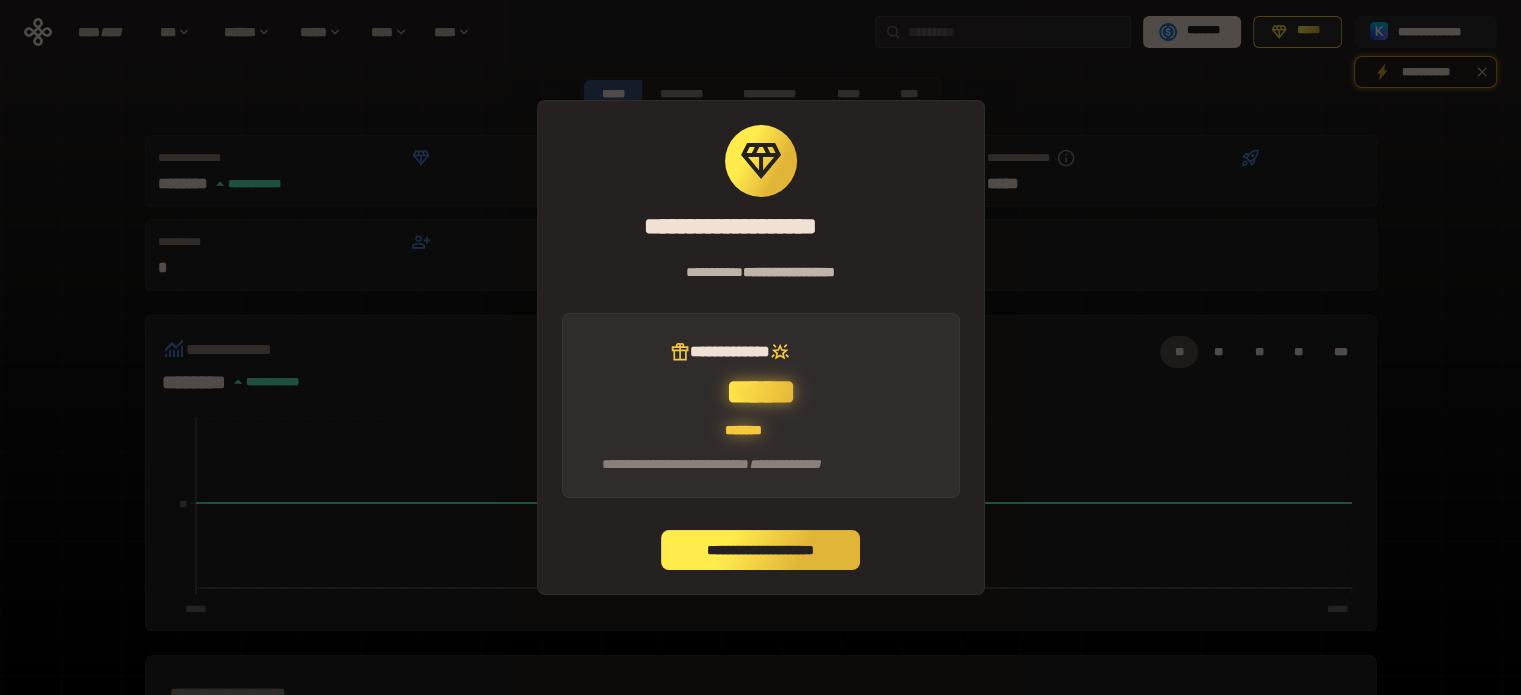 click on "**********" at bounding box center [761, 550] 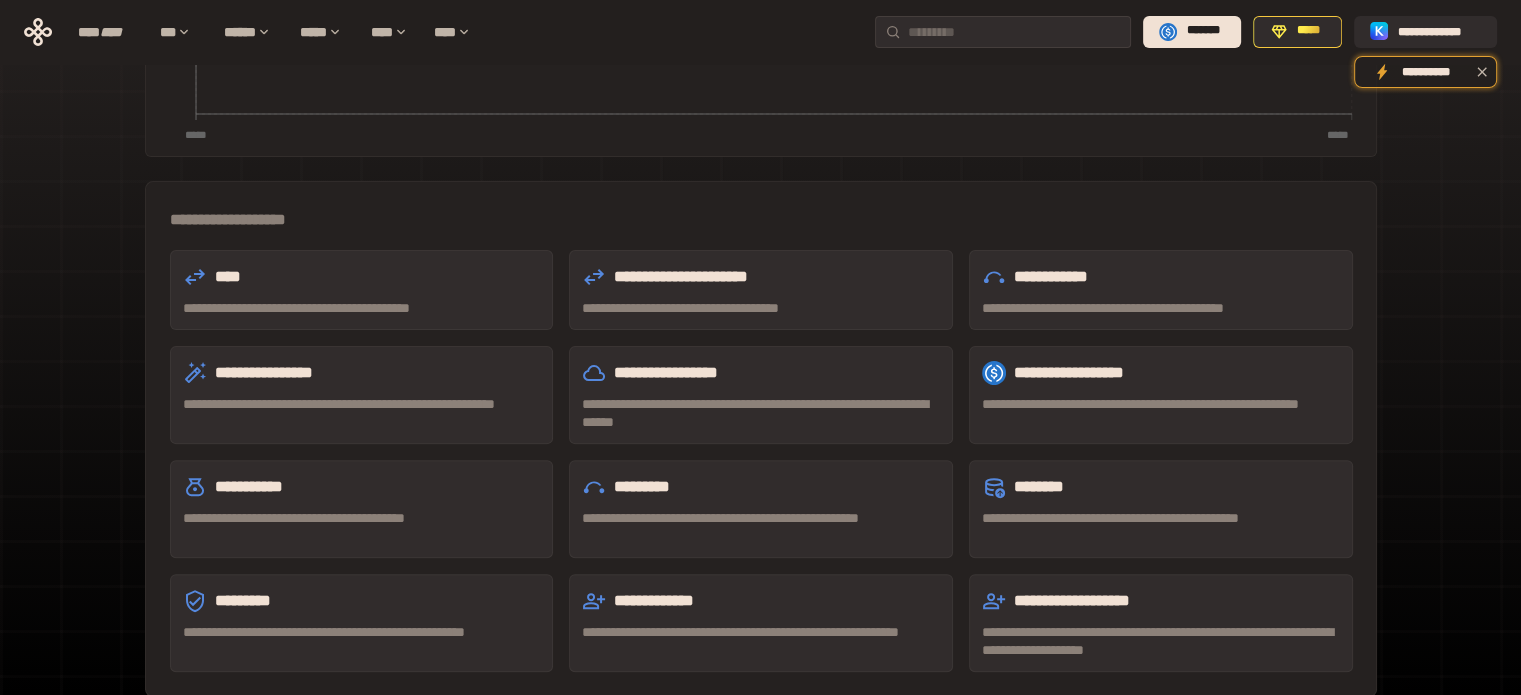 scroll, scrollTop: 568, scrollLeft: 0, axis: vertical 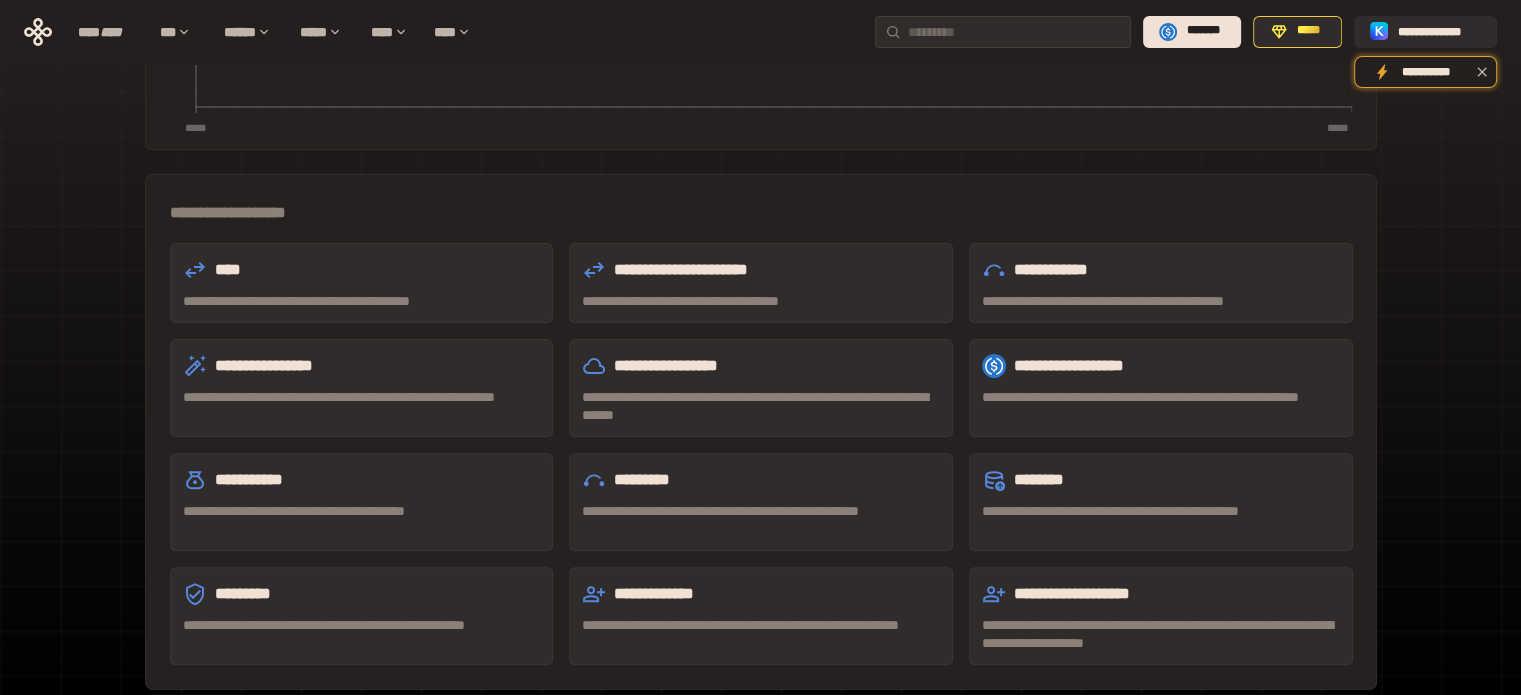 click on "**********" at bounding box center (362, 301) 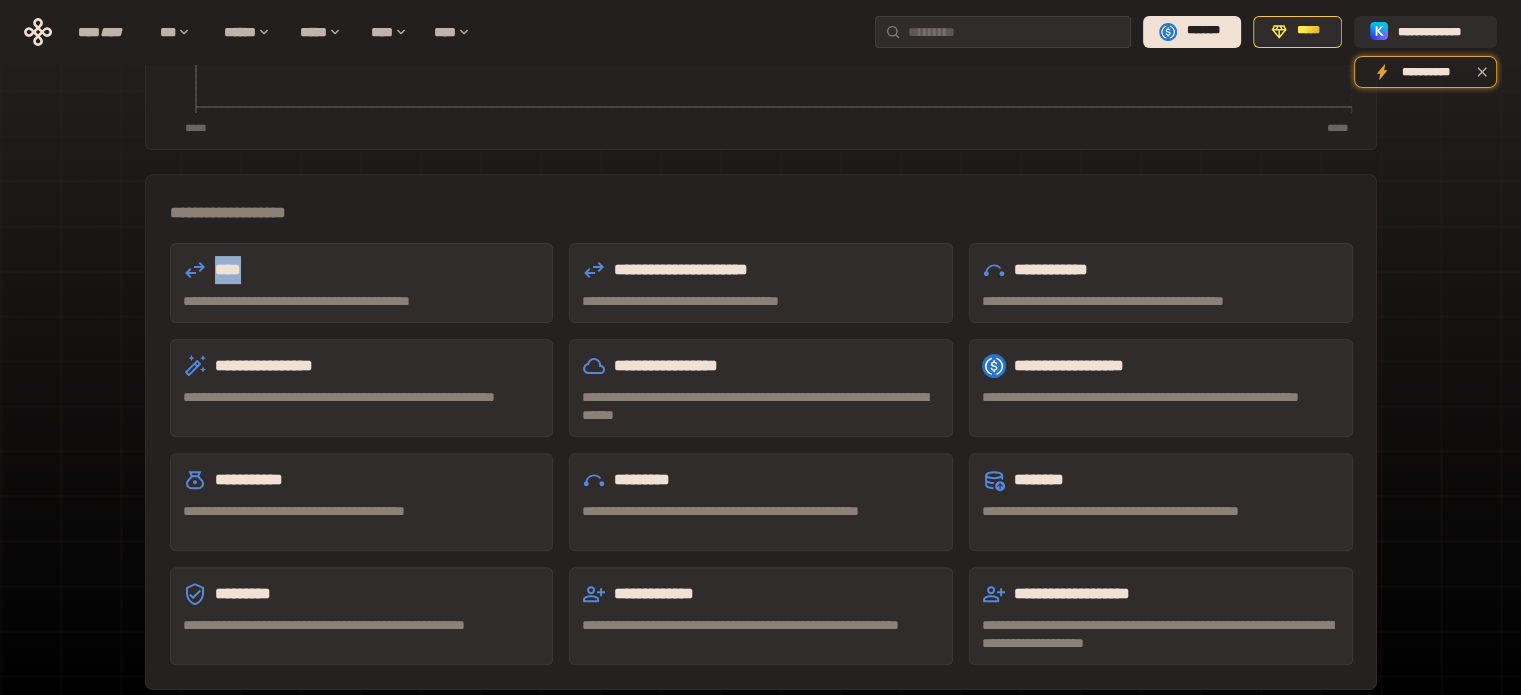 click 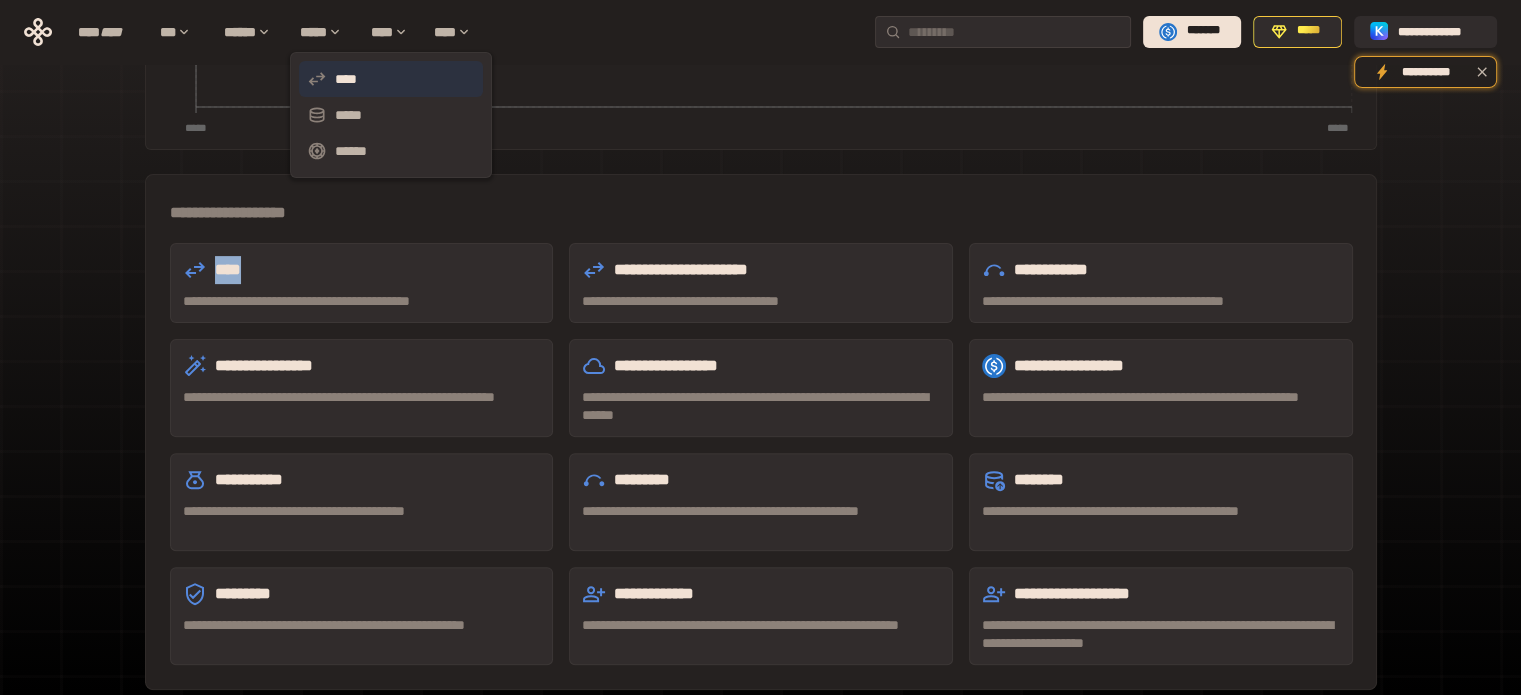 click on "****" at bounding box center [391, 79] 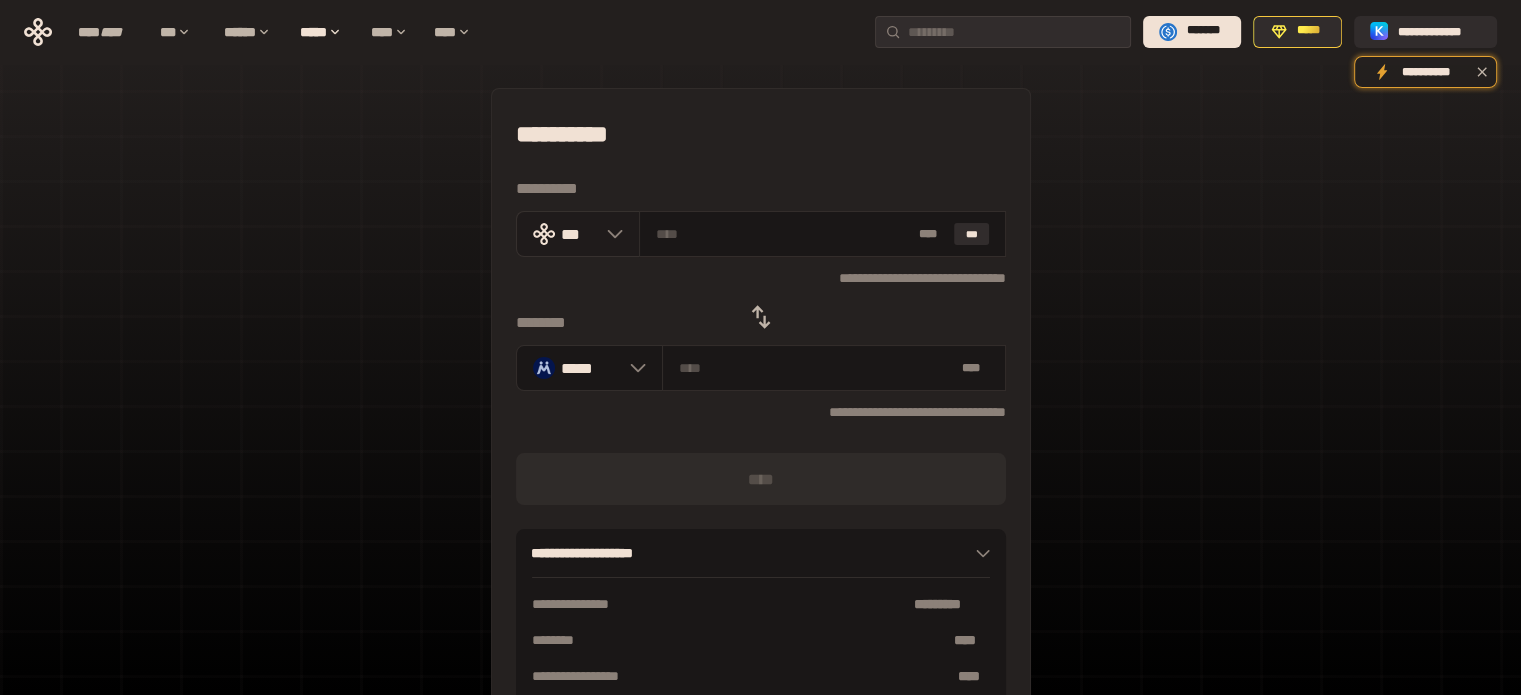 click at bounding box center [610, 234] 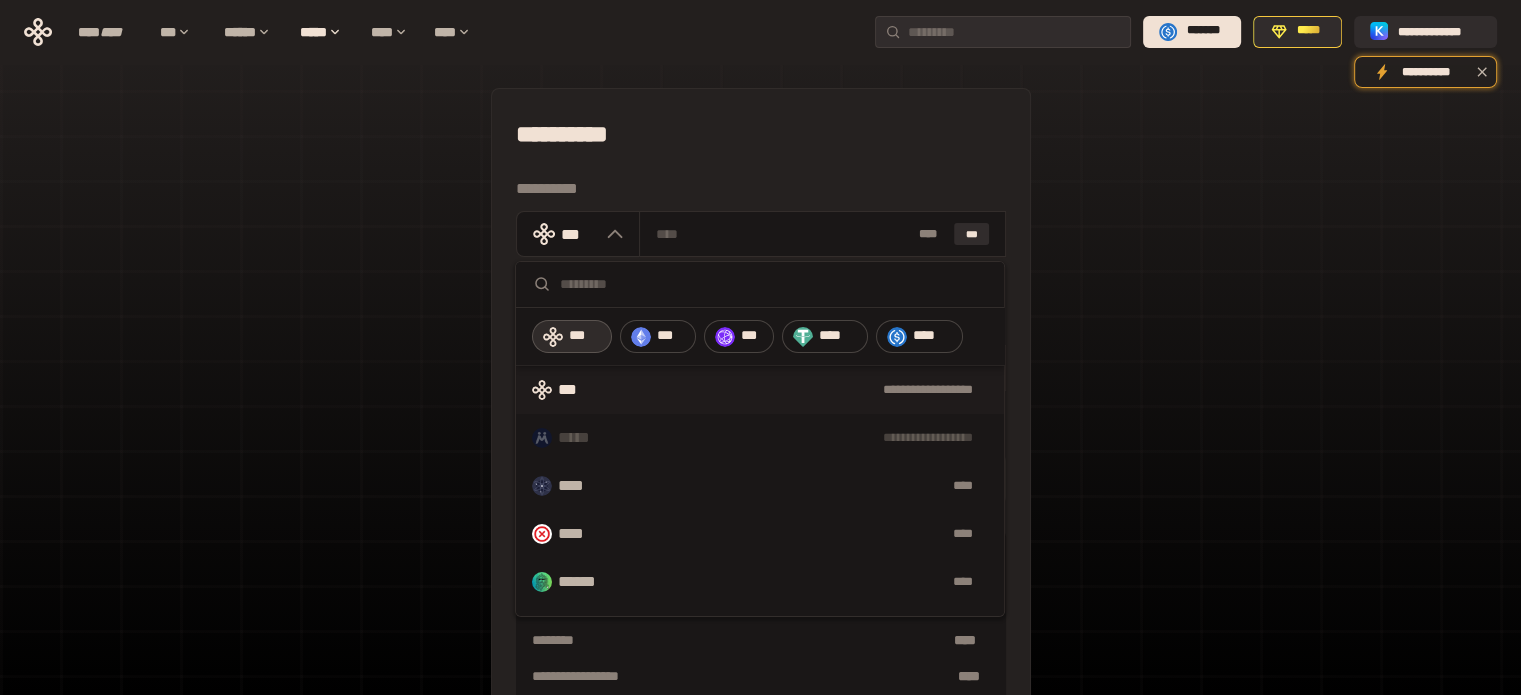 click on "**********" at bounding box center [760, 444] 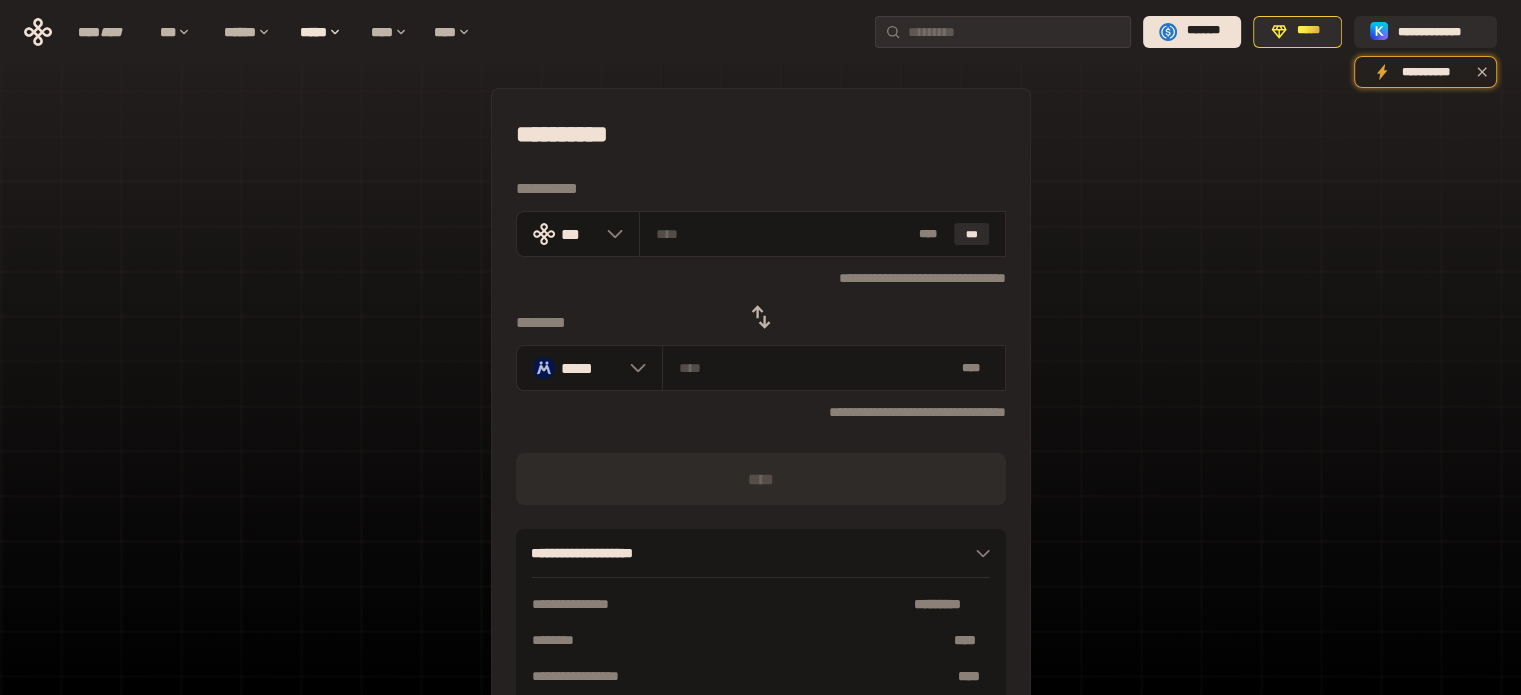 click 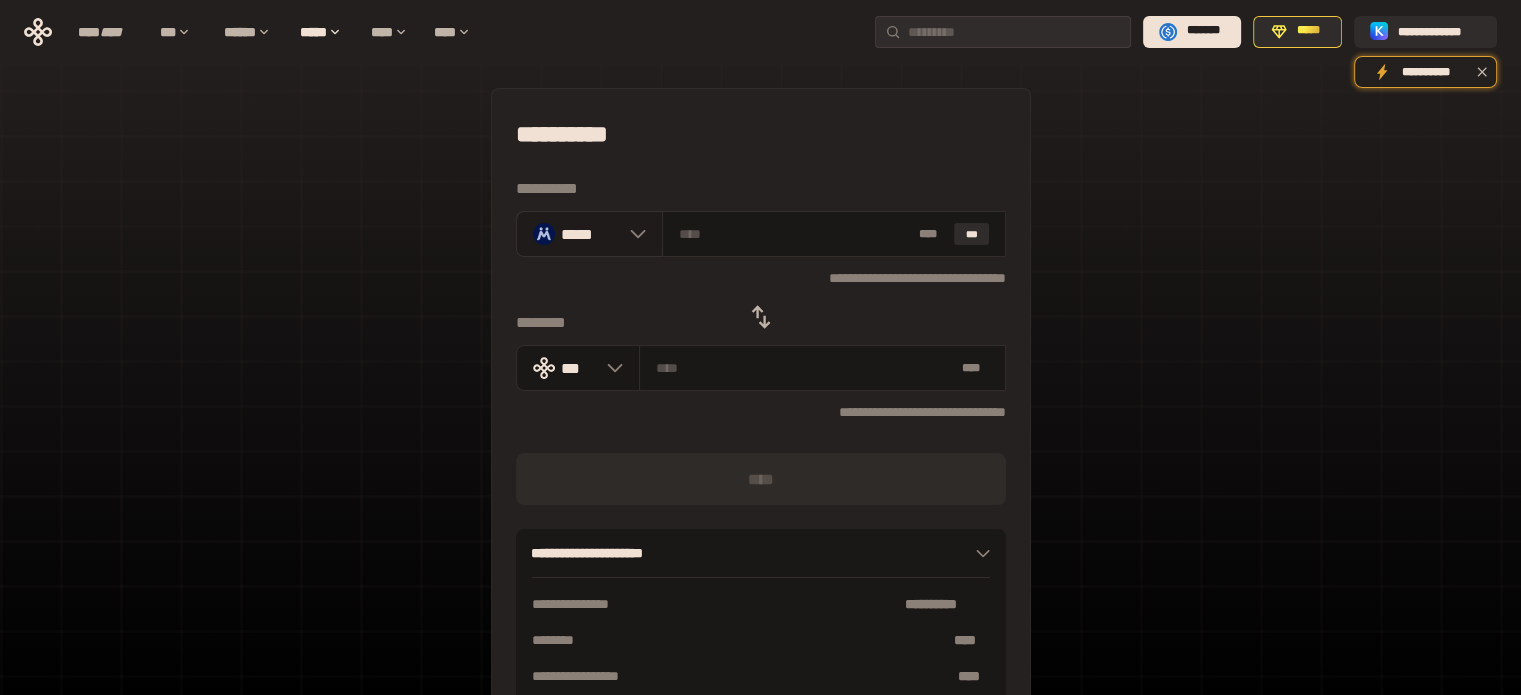 click on "*****" at bounding box center (589, 234) 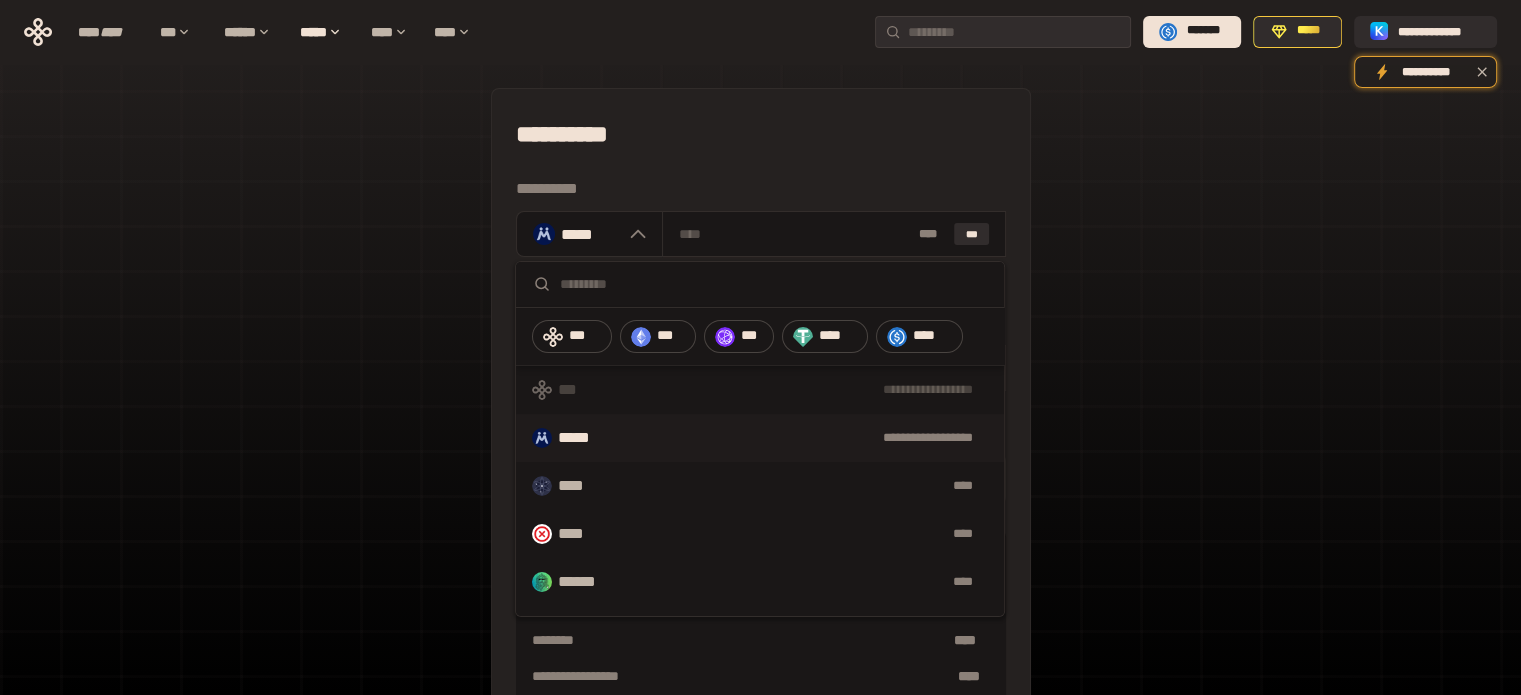 click on "**********" at bounding box center [760, 390] 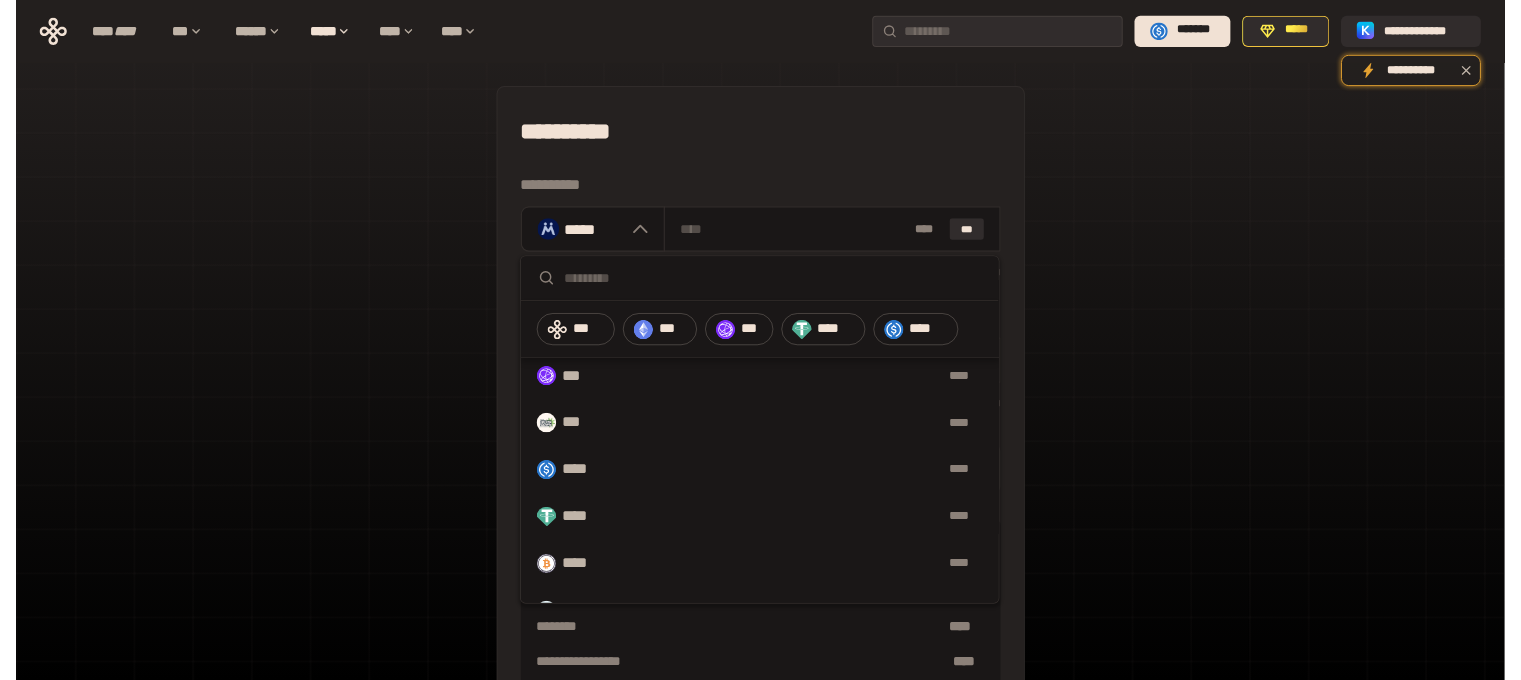 scroll, scrollTop: 1061, scrollLeft: 0, axis: vertical 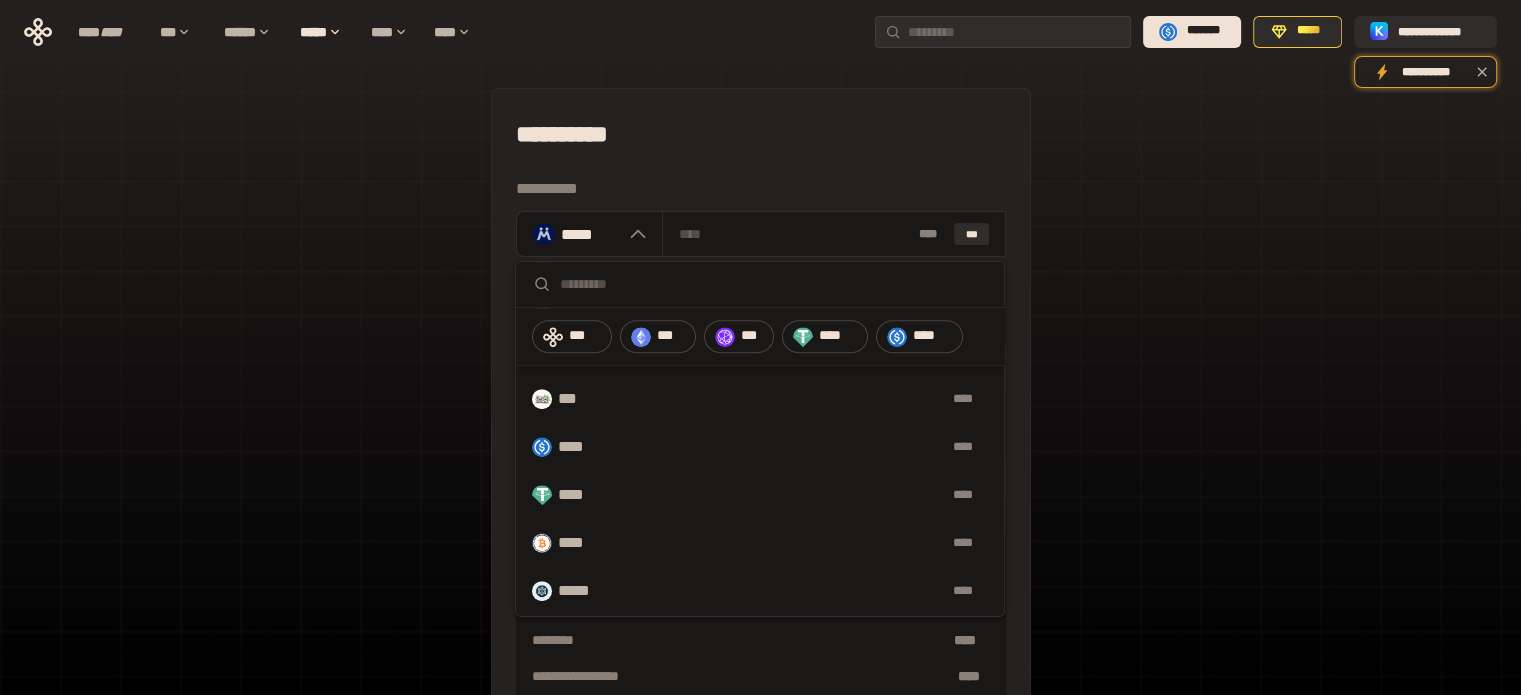 click on "**********" at bounding box center (760, 444) 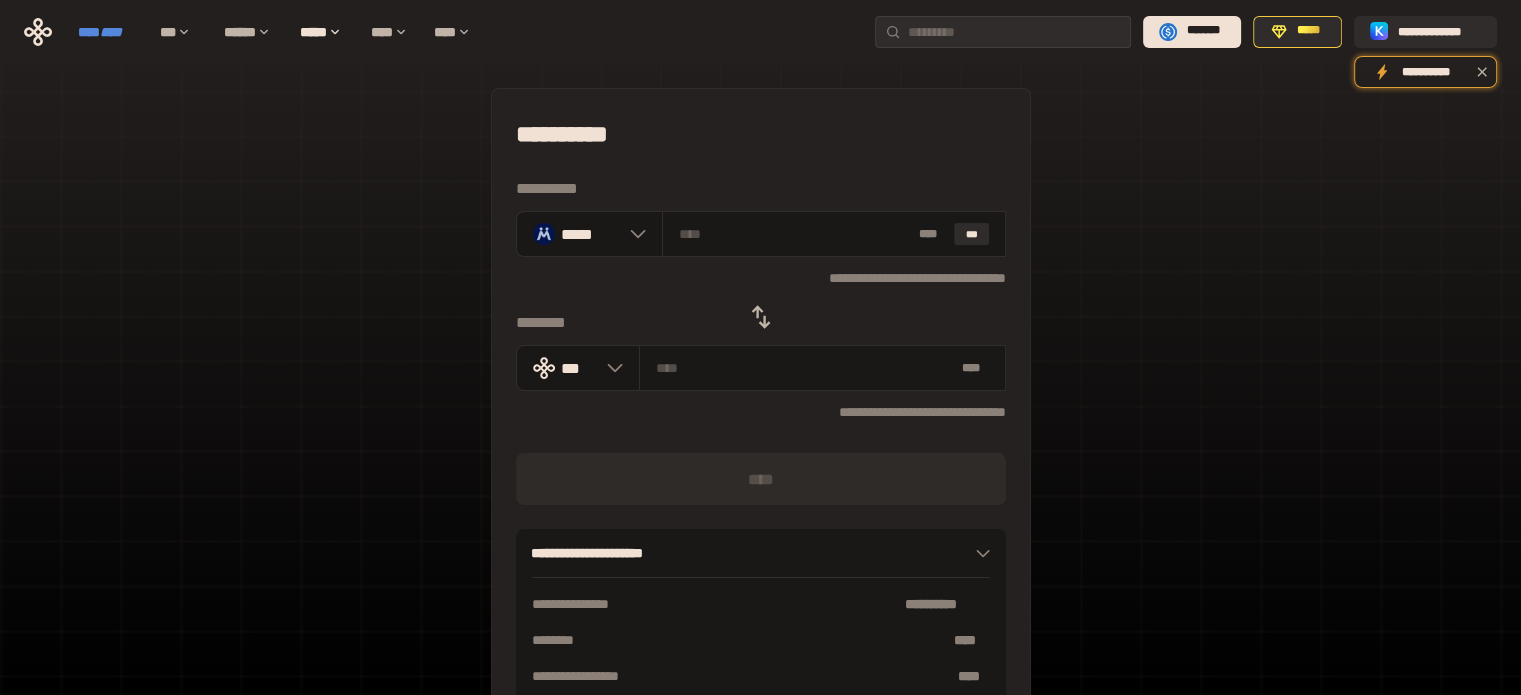 click on "****" at bounding box center (111, 32) 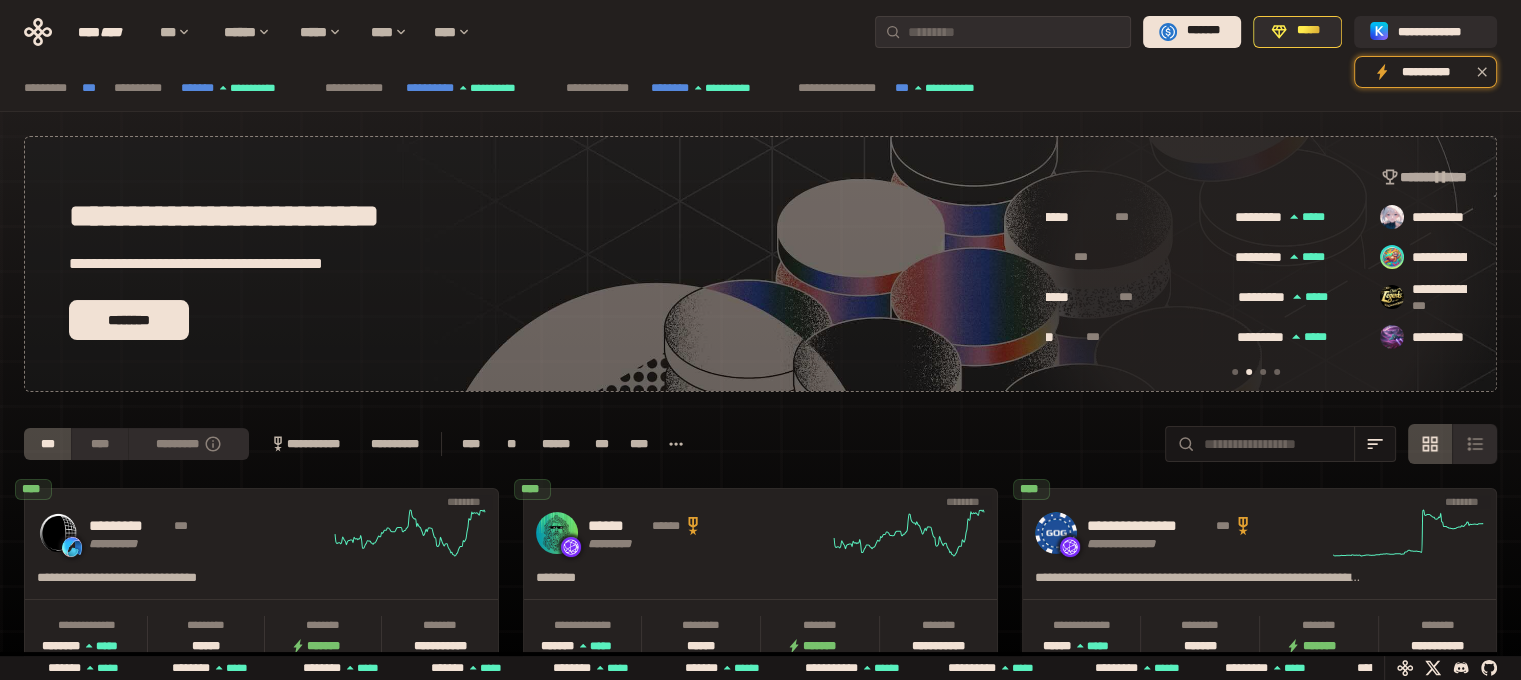 scroll, scrollTop: 0, scrollLeft: 436, axis: horizontal 